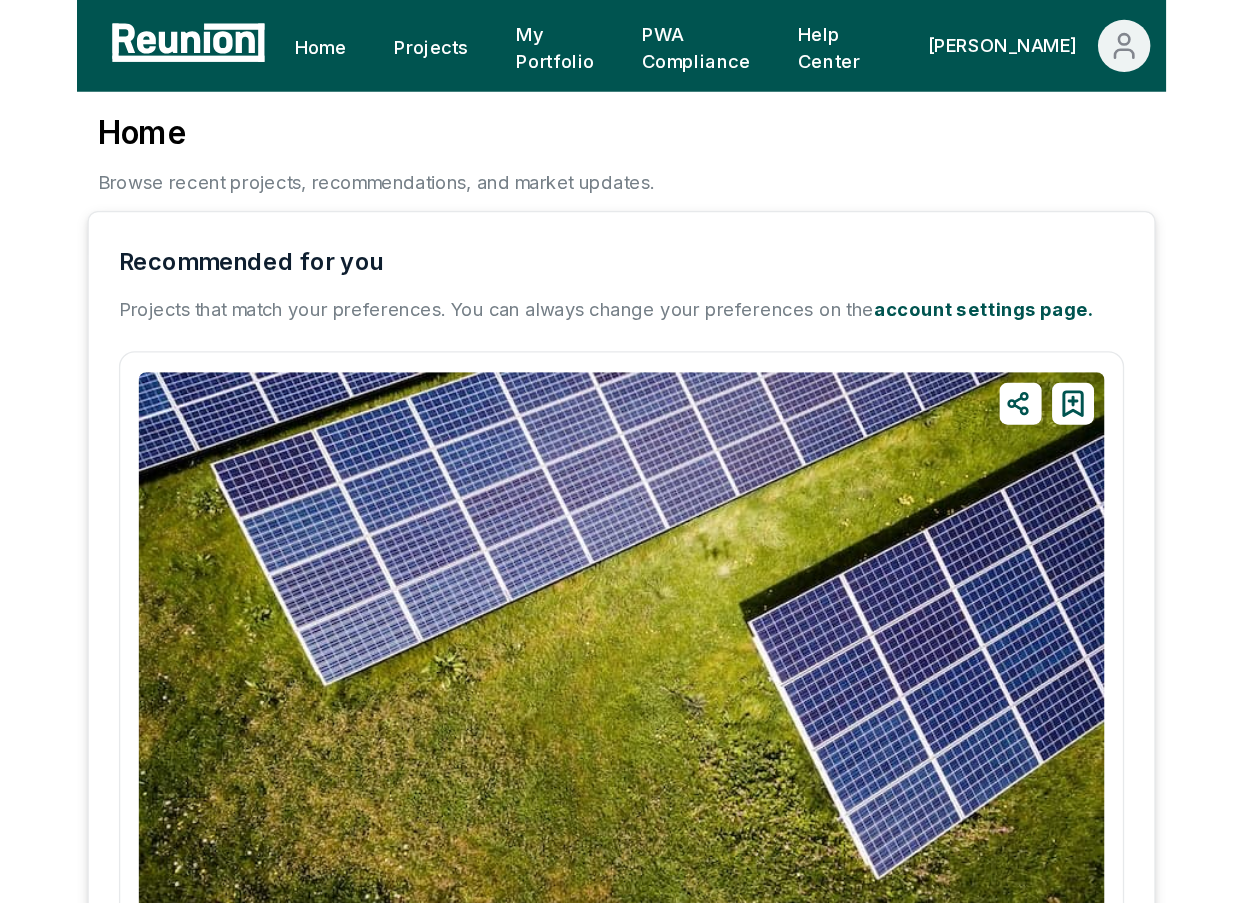 scroll, scrollTop: 0, scrollLeft: 0, axis: both 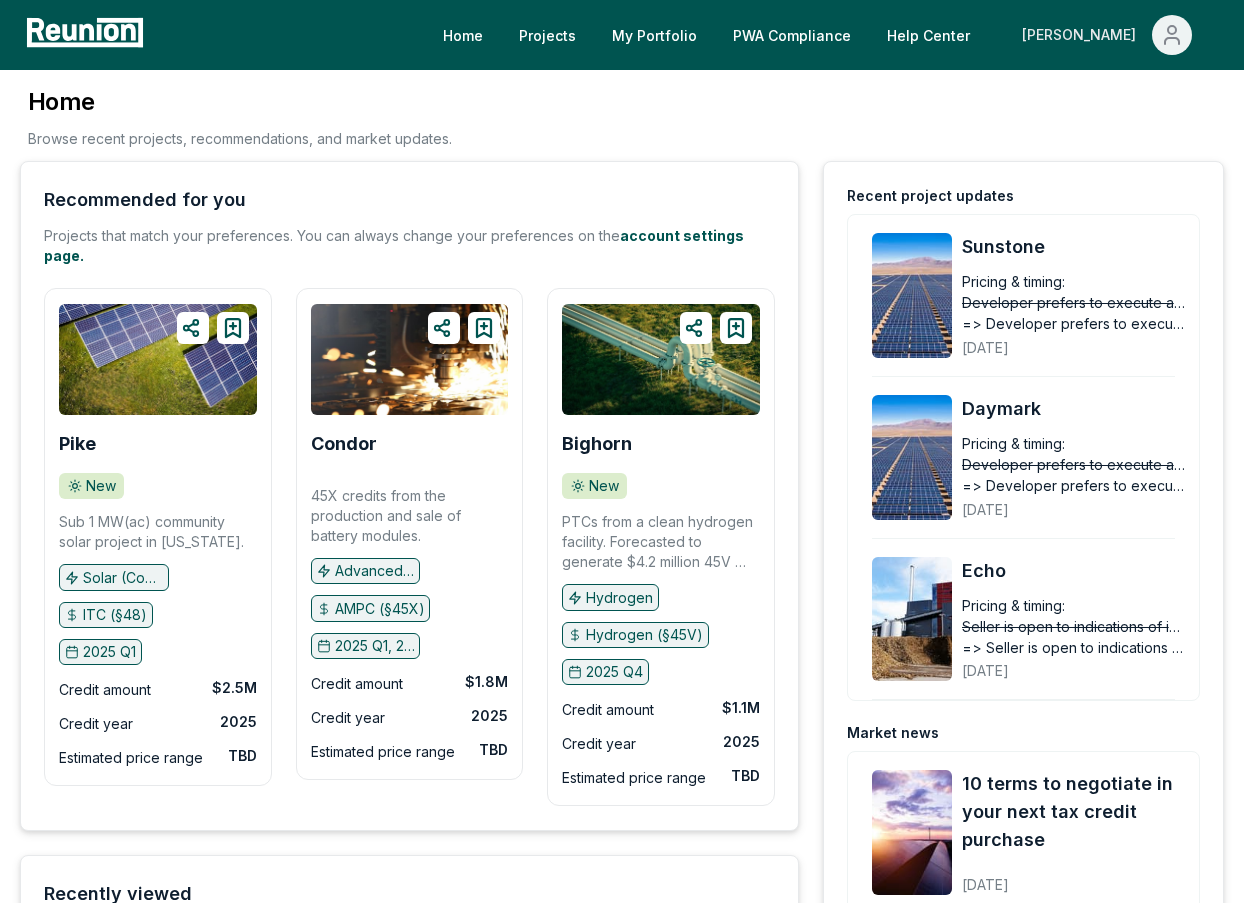 click 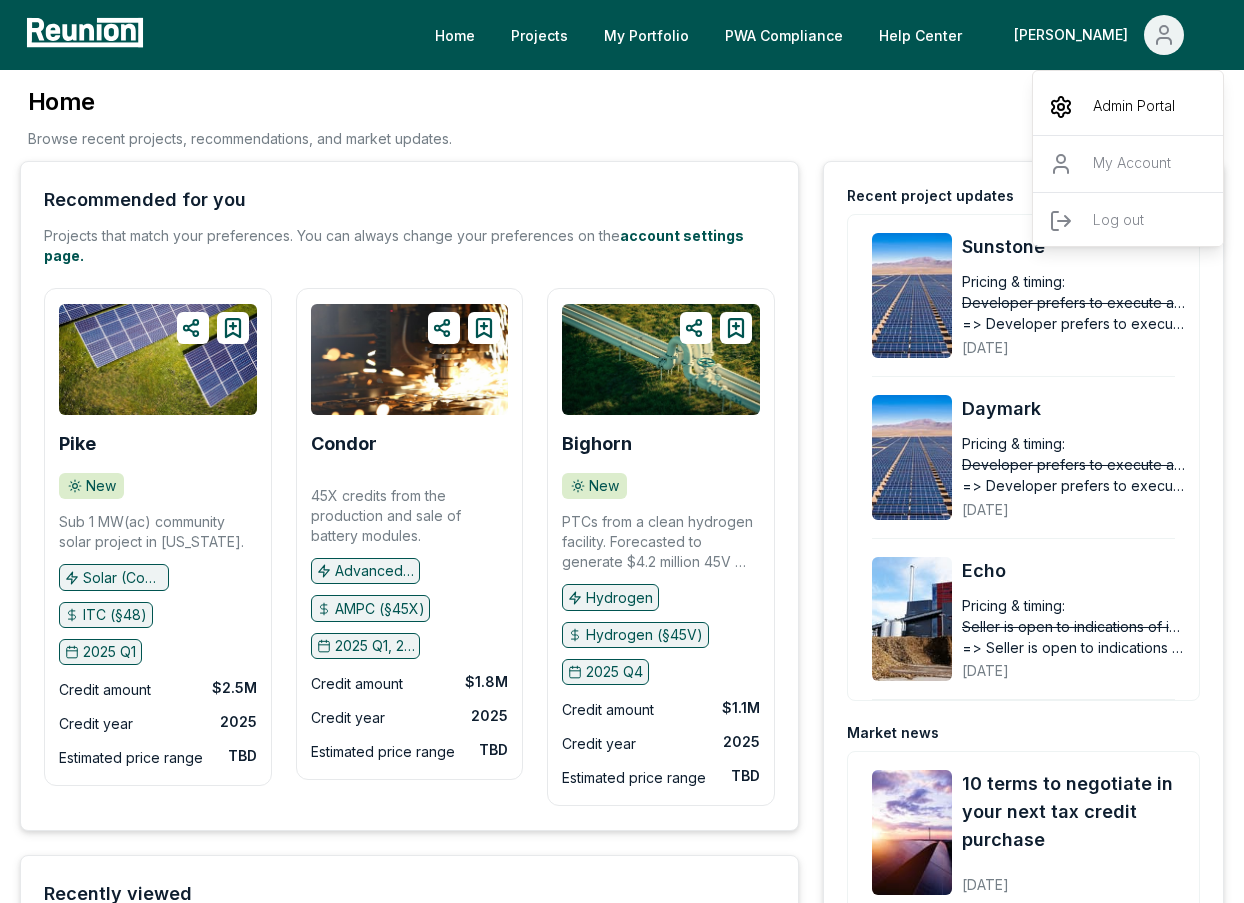 click on "Admin Portal" at bounding box center [1134, 107] 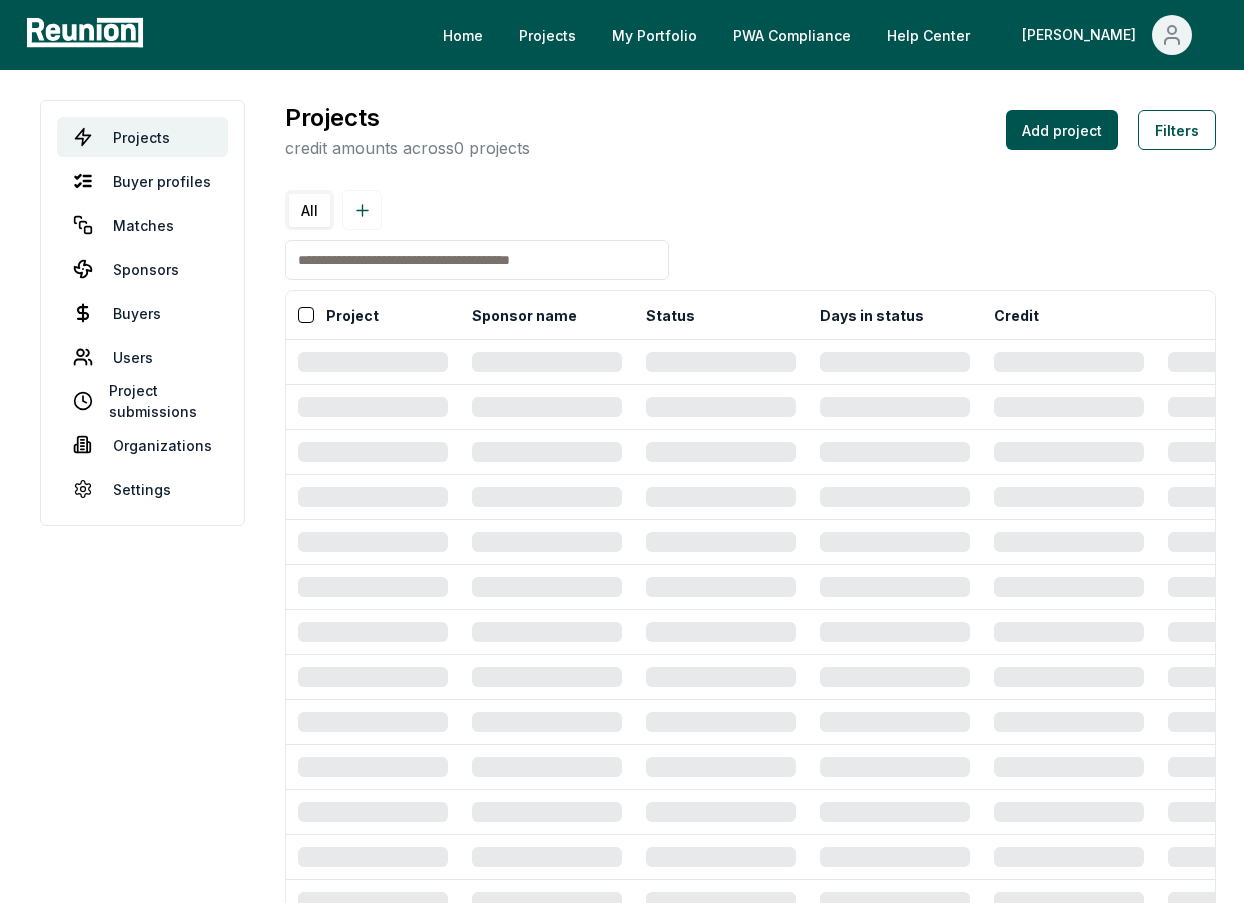 scroll, scrollTop: 0, scrollLeft: 0, axis: both 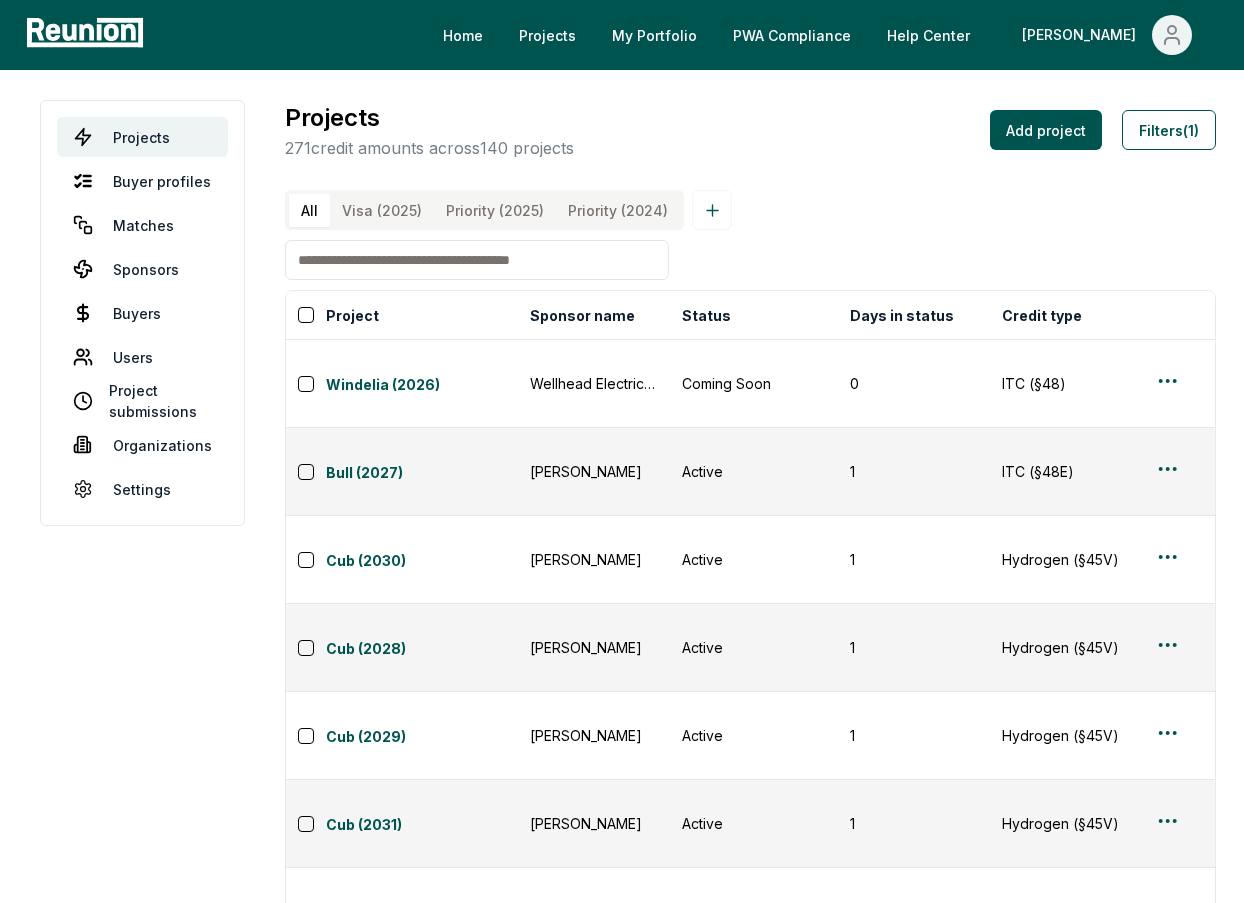 drag, startPoint x: 607, startPoint y: 307, endPoint x: 675, endPoint y: 486, distance: 191.48106 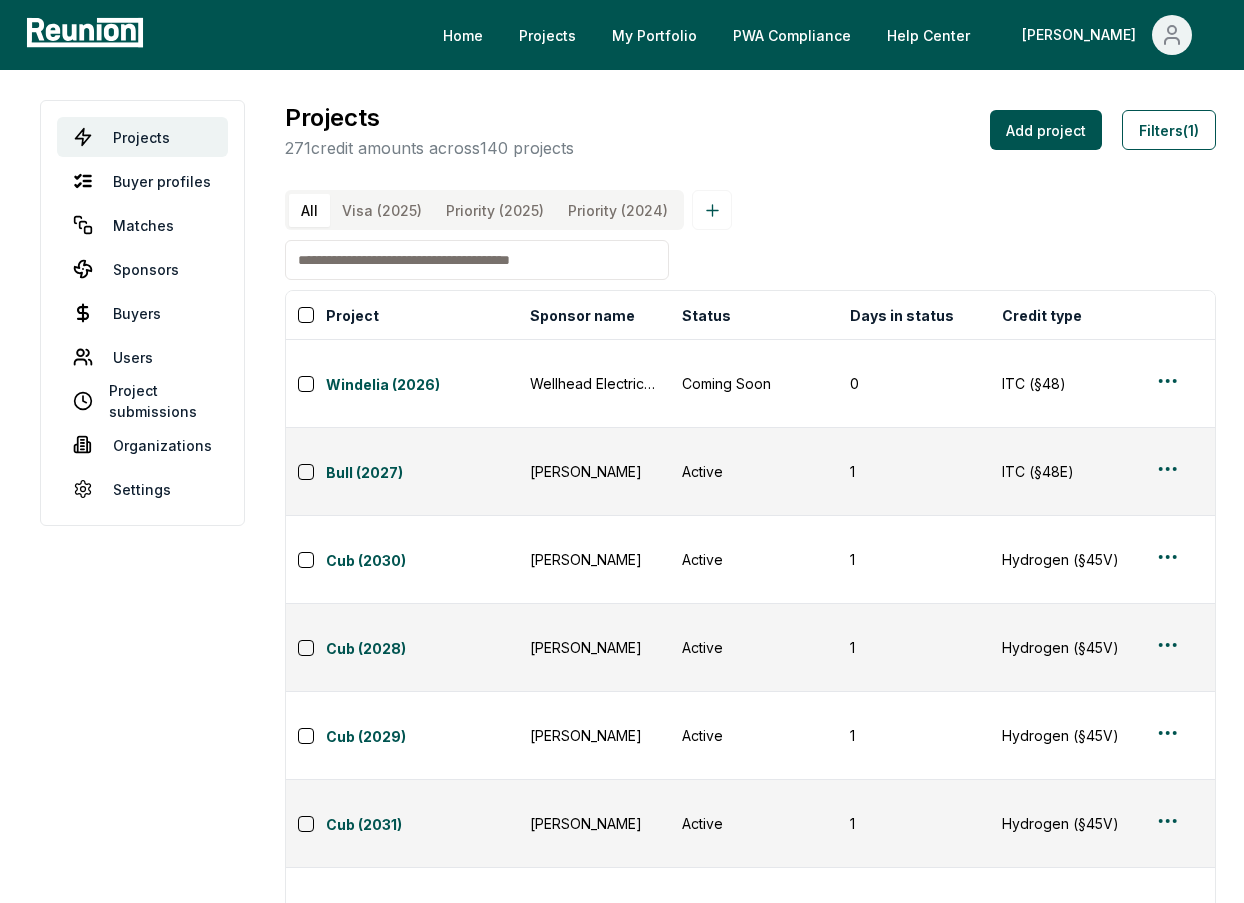 click on "Sponsor name" at bounding box center (582, 315) 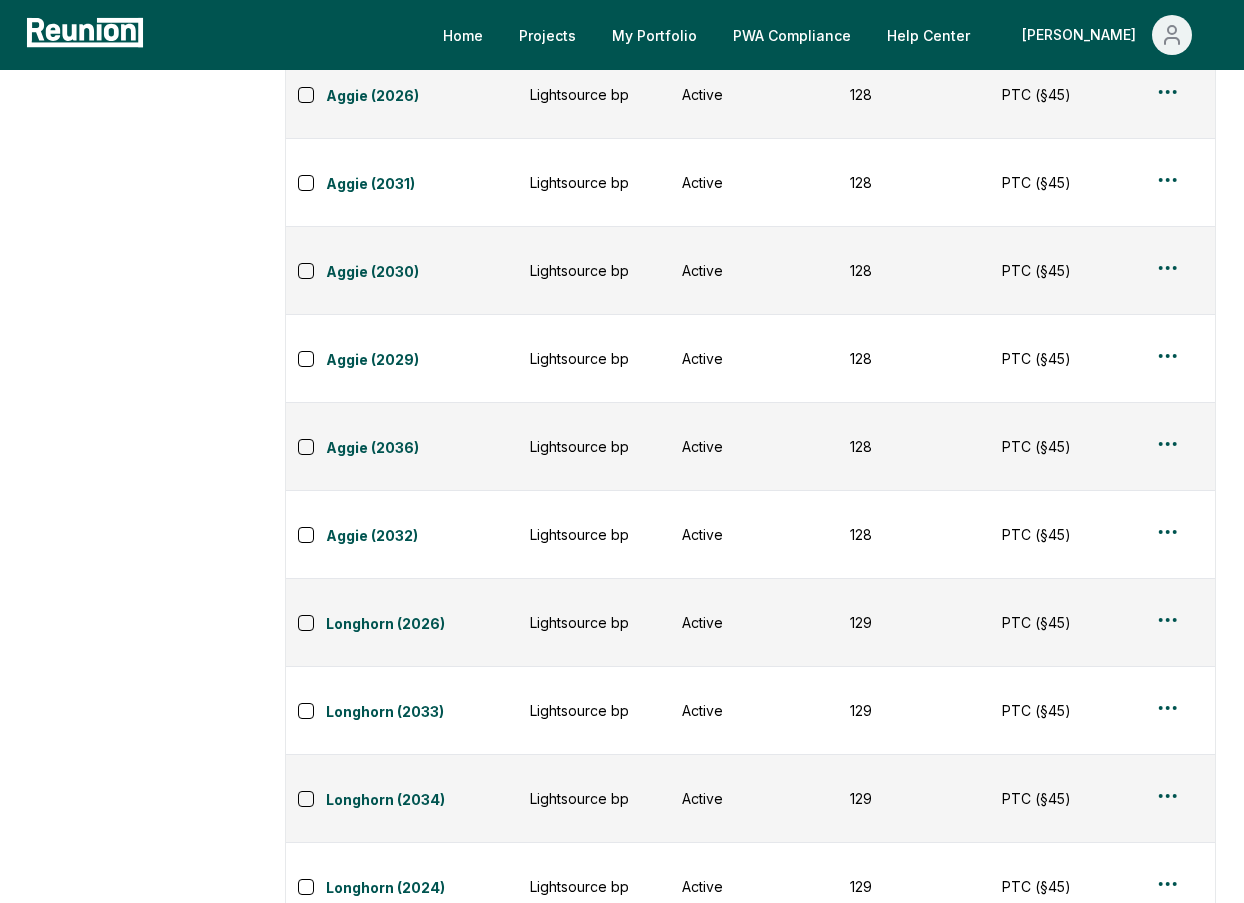 scroll, scrollTop: 14191, scrollLeft: 0, axis: vertical 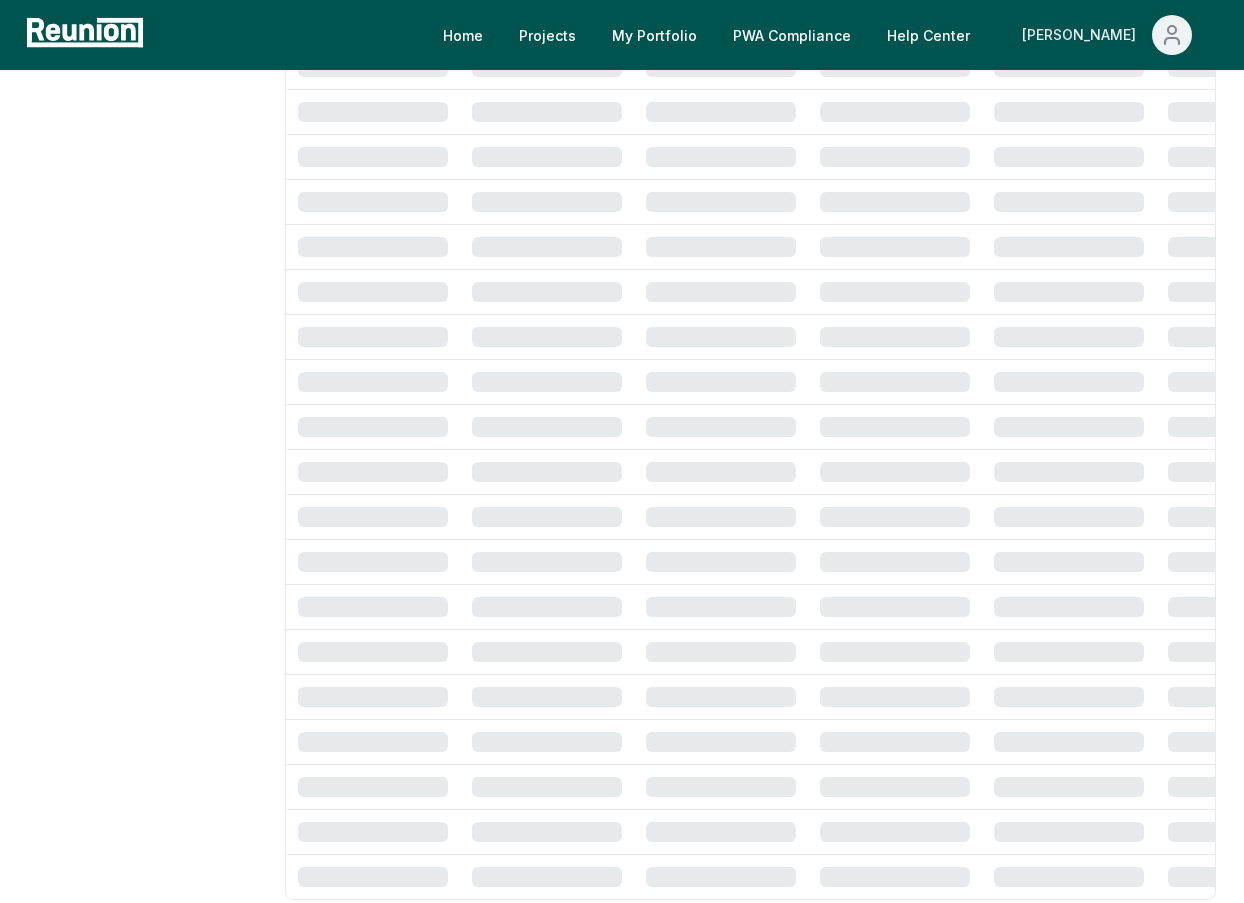 click 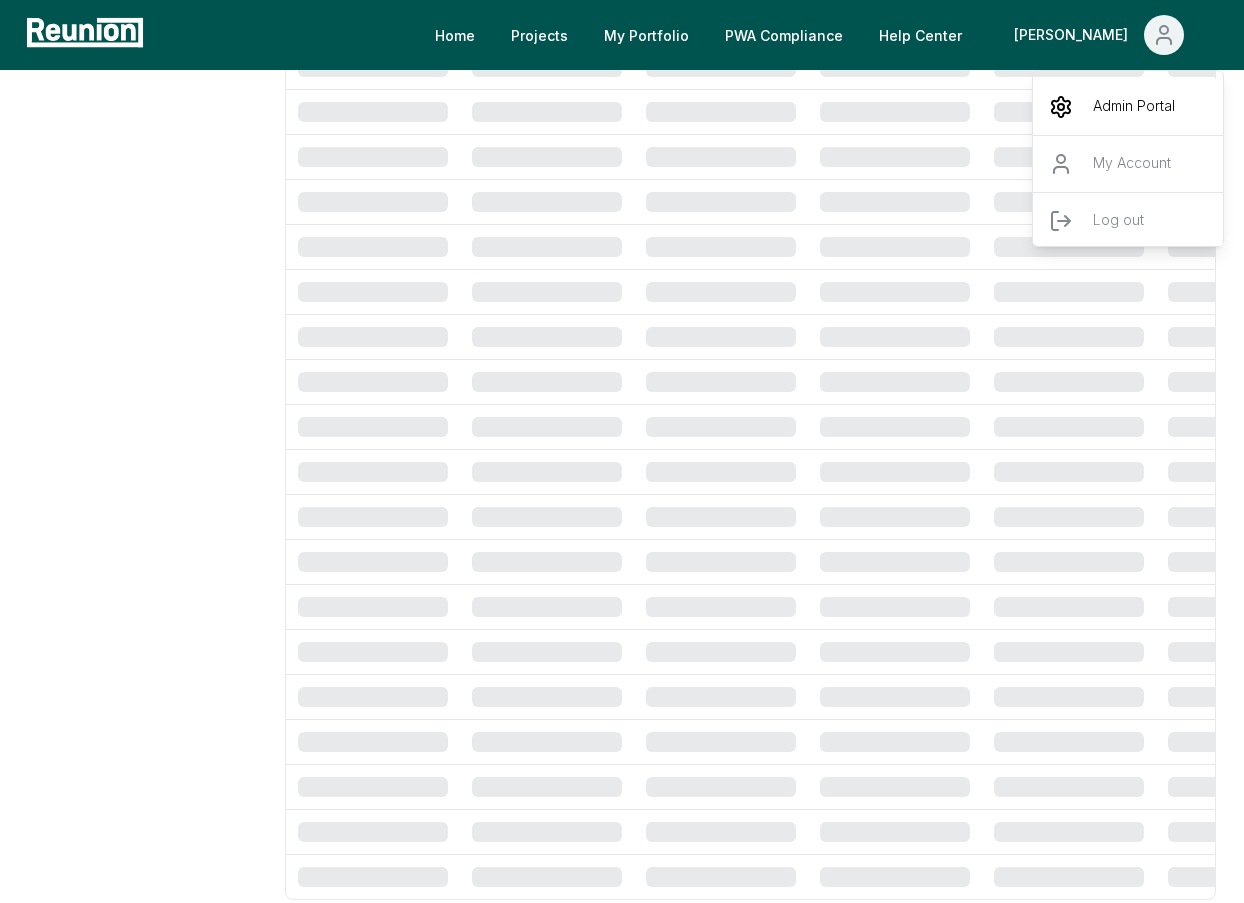 click on "Admin Portal" at bounding box center (1134, 107) 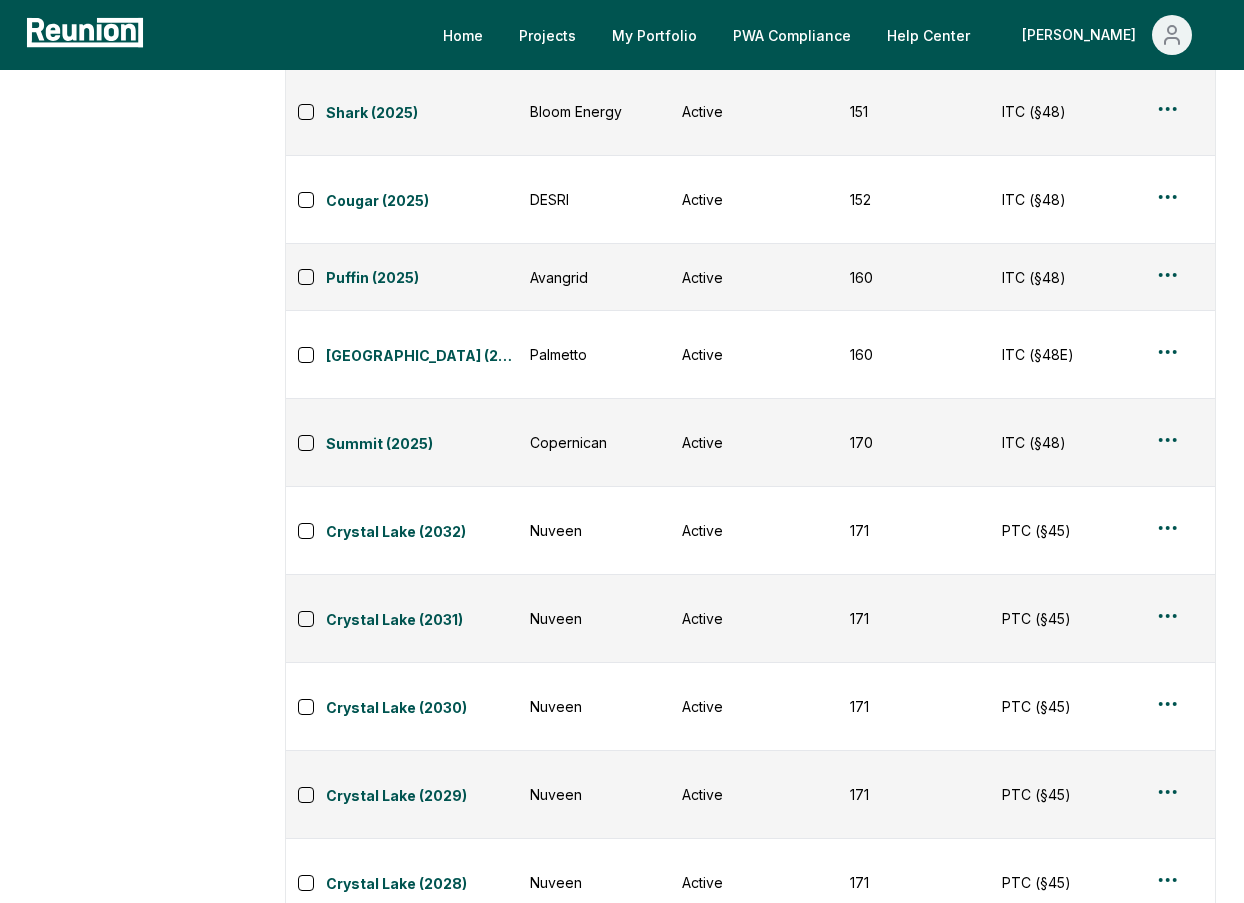 scroll, scrollTop: 14191, scrollLeft: 0, axis: vertical 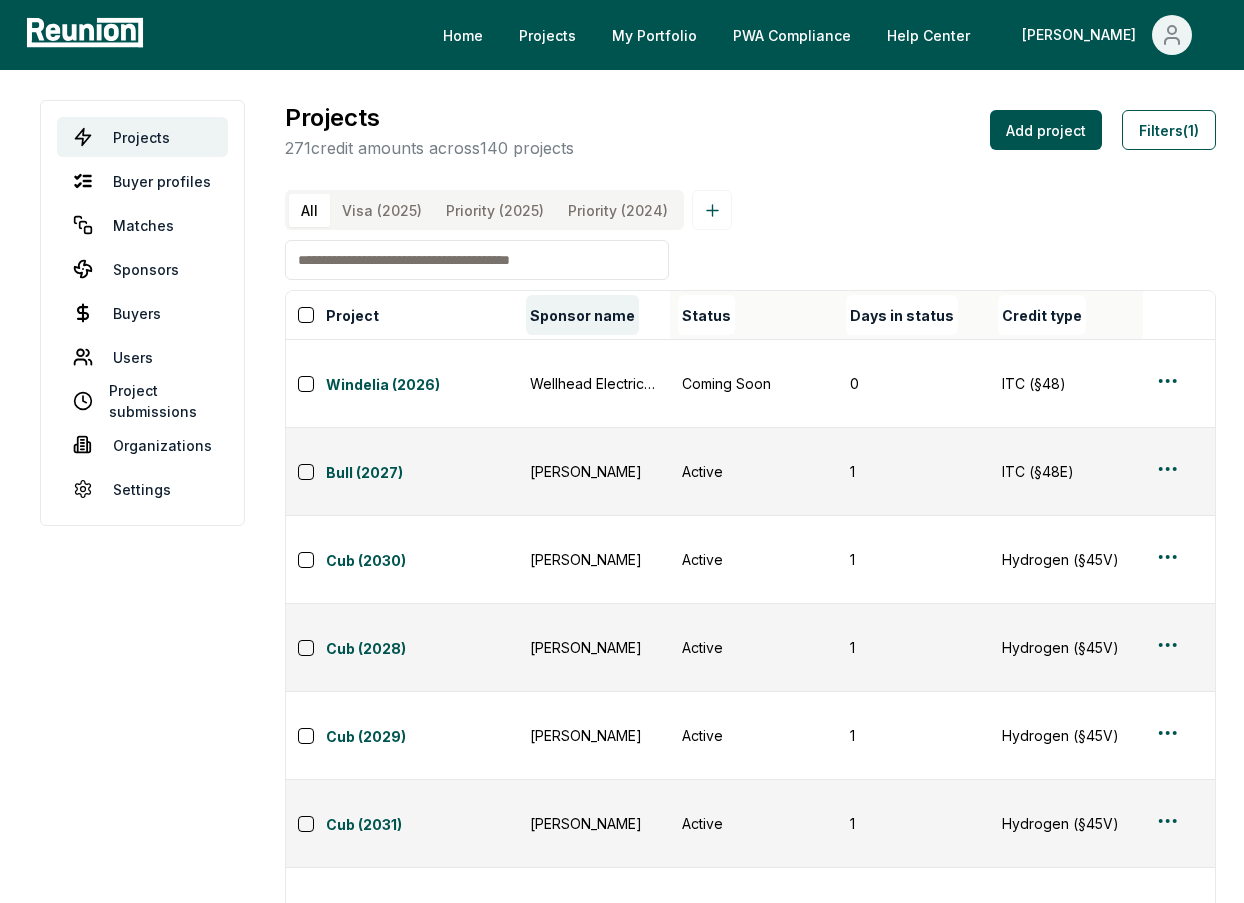 click on "Sponsor name" at bounding box center [582, 315] 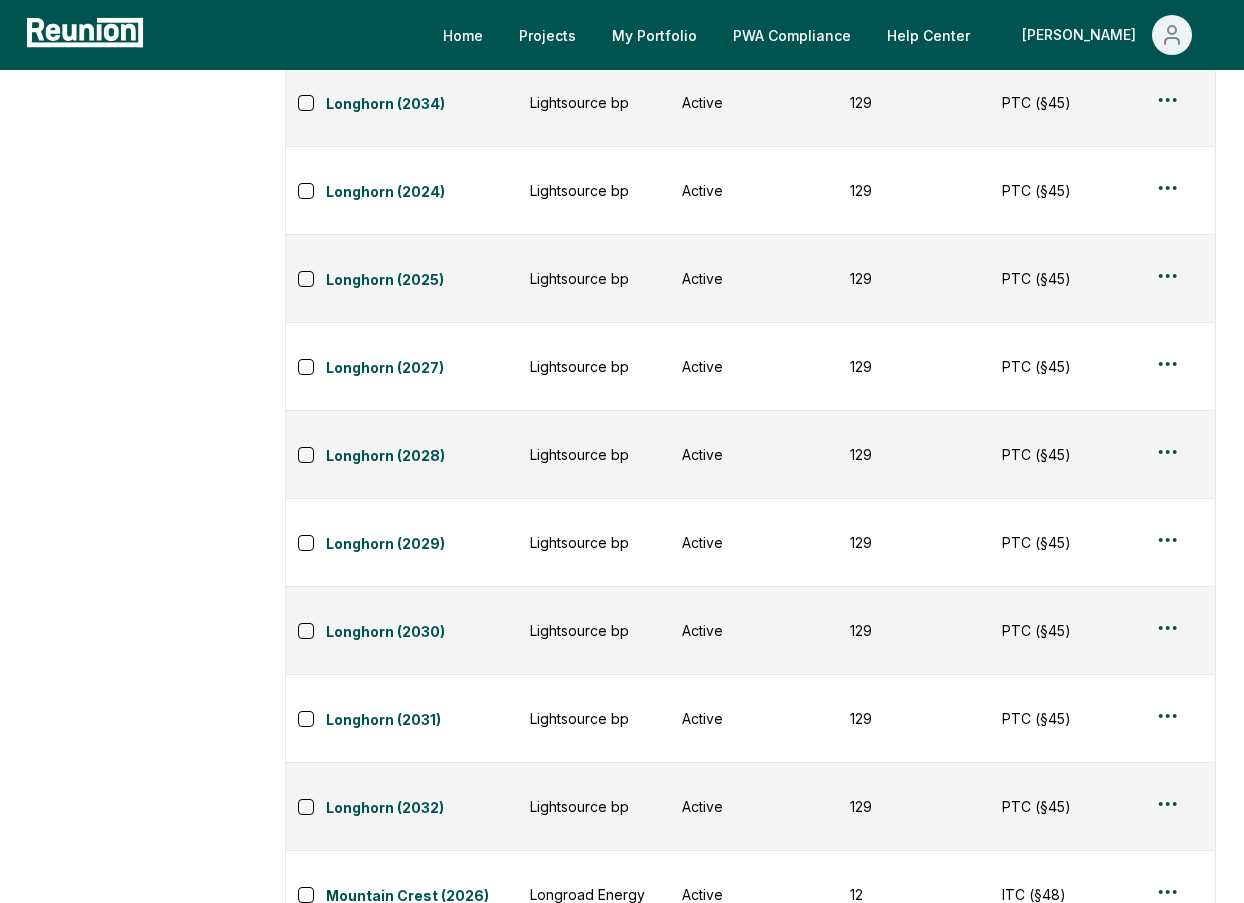 scroll, scrollTop: 14191, scrollLeft: 0, axis: vertical 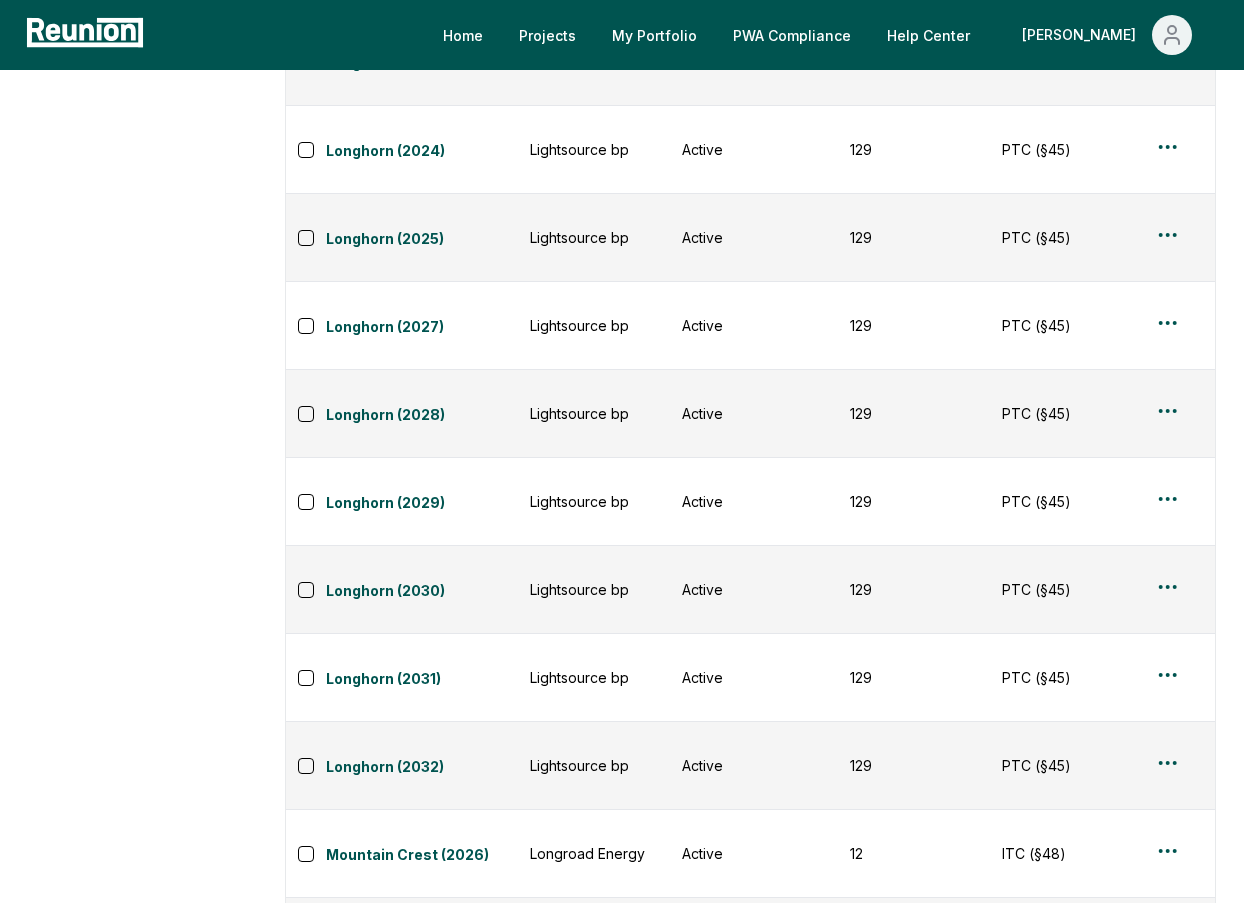 click on "Please visit us on your desktop We're working on making our marketplace mobile-friendly. For now, please visit [GEOGRAPHIC_DATA] on a desktop computer. Home Projects My Portfolio PWA Compliance Help Center Andy Projects Buyer profiles Matches Sponsors Buyers Users Project submissions Organizations Settings Projects 271  credit amounts across  140   projects Add project Filters  (1) All Visa (2025) Priority (2025) Priority (2024) Project Sponsor name Status Days in status Credit type Technologies Credit amount Internal notes PIS Fiscal year US state Credit year Last substantive update Created Lists Created by Annapurna (2025) AES Active 277 ITC (§48) [MEDICAL_DATA].2M 2025 Q1 TBD [US_STATE] 2025 [DATE] [DATE] 0 [PERSON_NAME][EMAIL_ADDRESS][DOMAIN_NAME] Goldfinch (2026) Aggreko Active 67 ITC (§48) Battery Storage, Solar (Utility), Solar (C&I) $36.3M See teaser on G drive. No tax step up, but internal step up of 10-15%  2025 Q1, 2025 Q2, 2025 Q3, 2025 Q4, 2026 Q1, 2026 Q2, 2026 Q3, 2026 Q4 TBD 2026 [DATE] [DATE] 1 Goldfinch (2025) 261" at bounding box center (622, -2682) 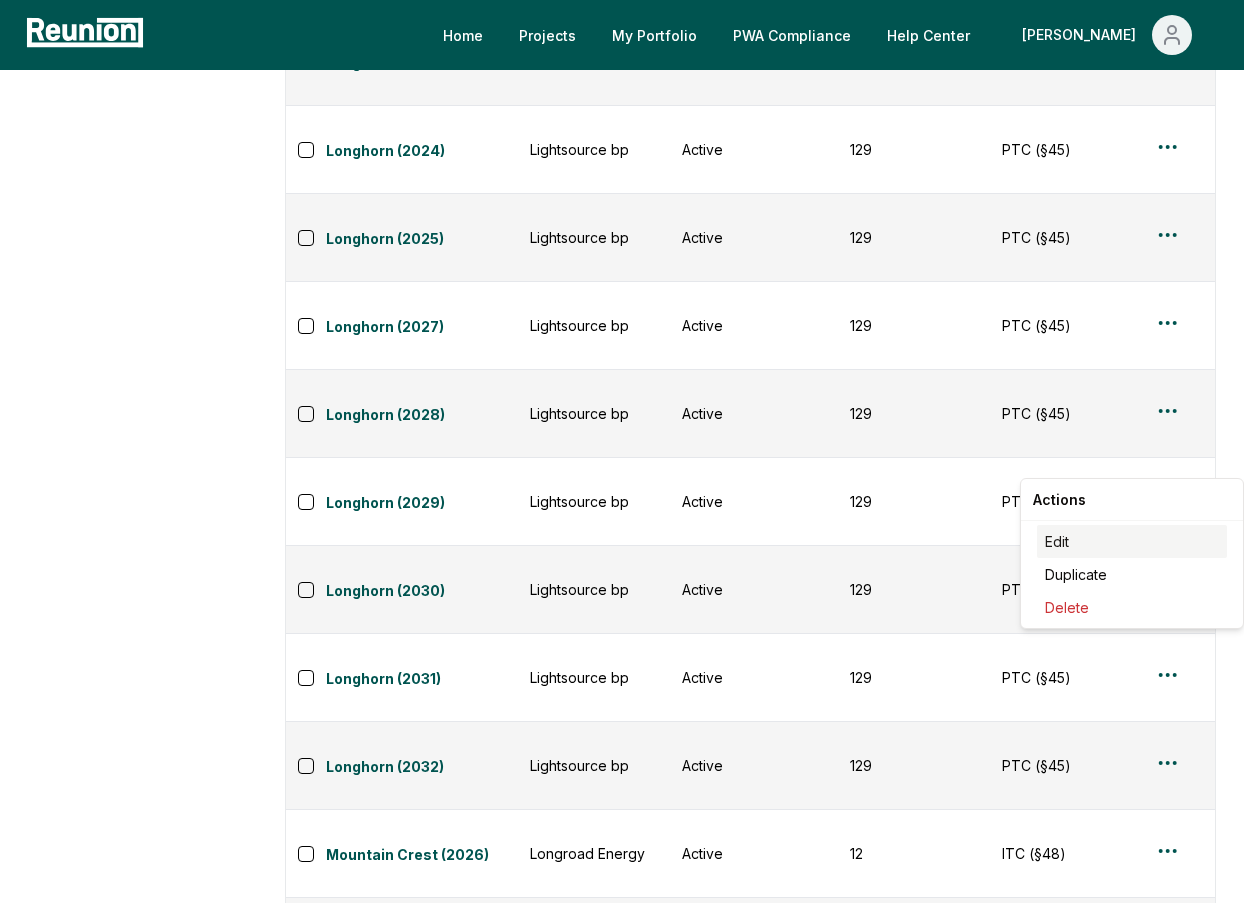 click on "Edit" at bounding box center (1132, 541) 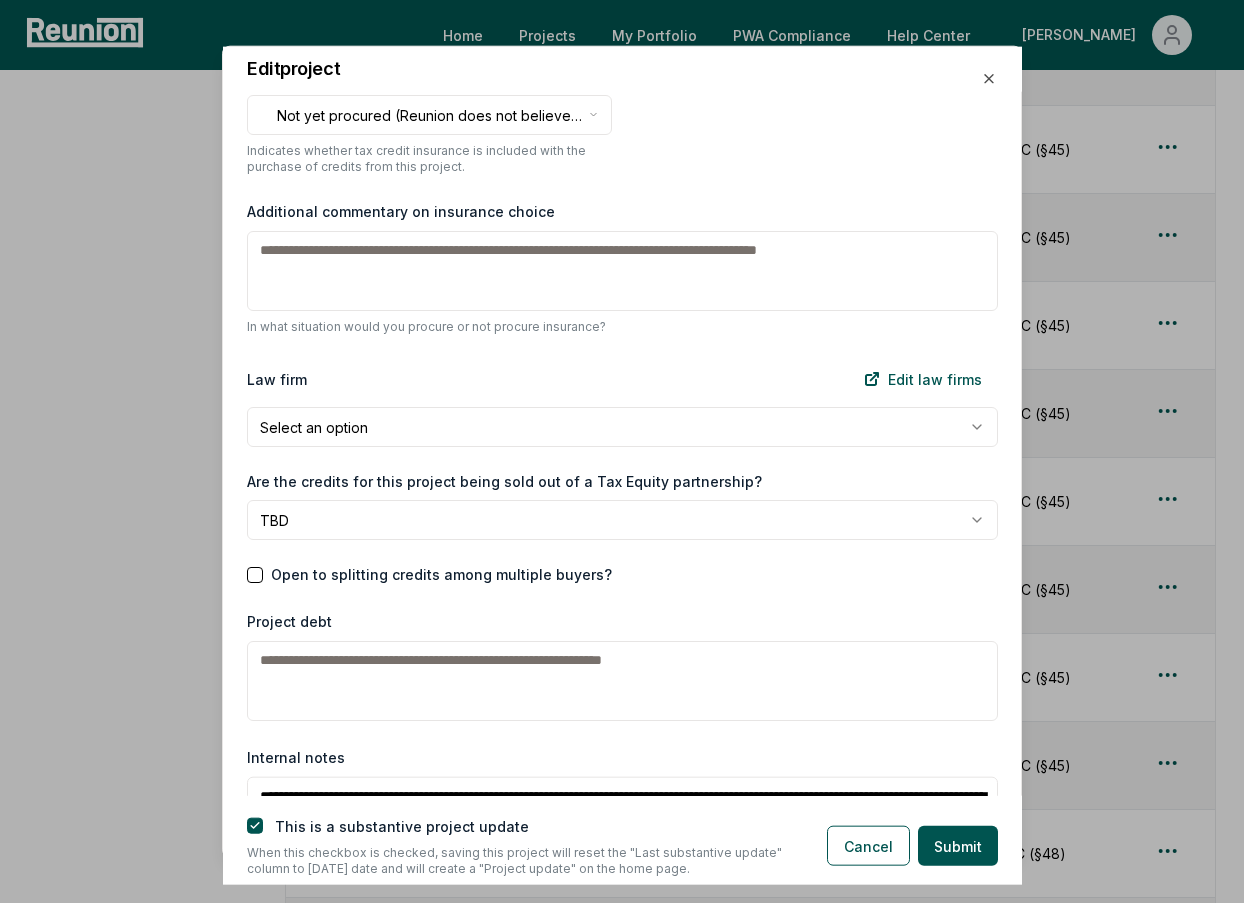 scroll, scrollTop: 2592, scrollLeft: 0, axis: vertical 